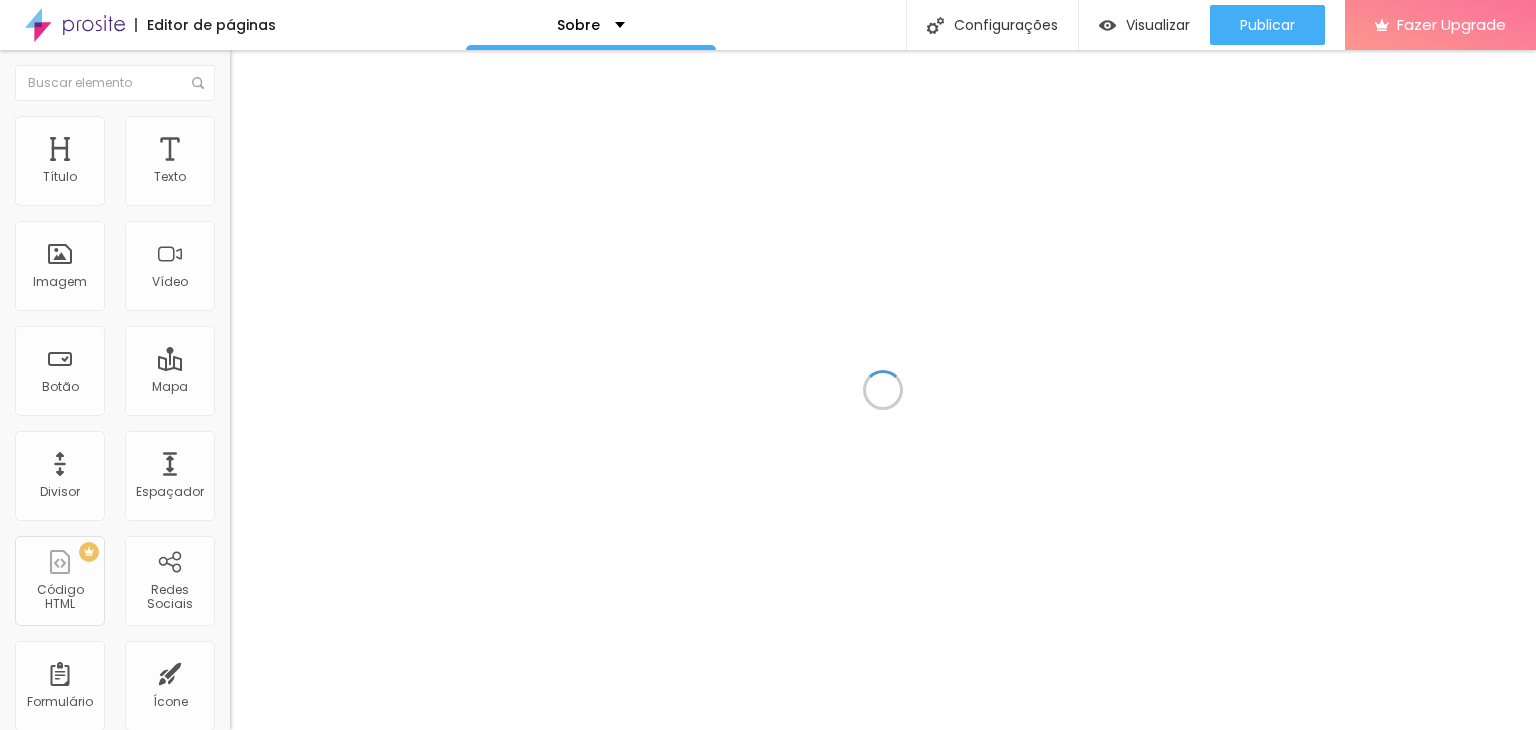 scroll, scrollTop: 0, scrollLeft: 0, axis: both 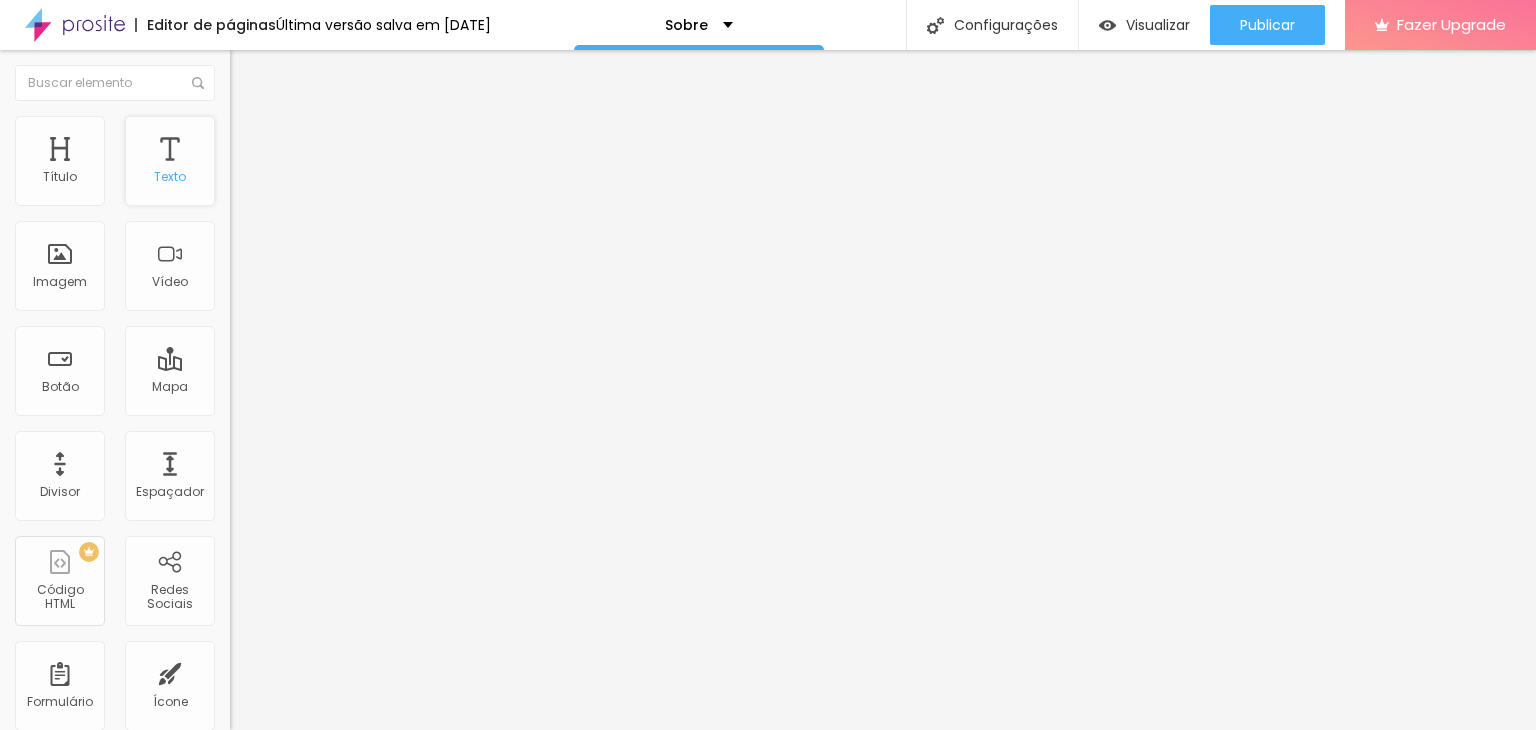 click on "Texto" at bounding box center [170, 161] 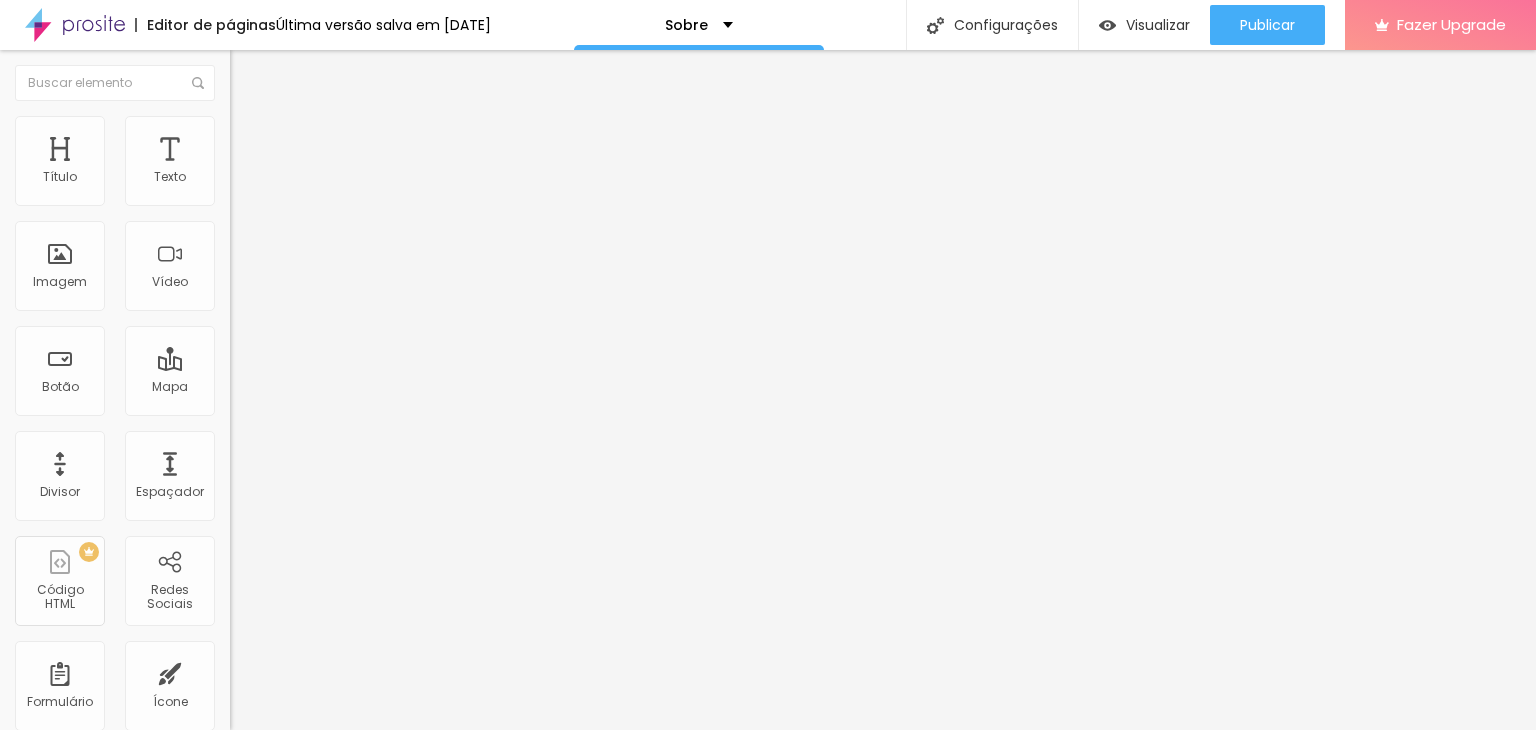 click at bounding box center [253, 73] 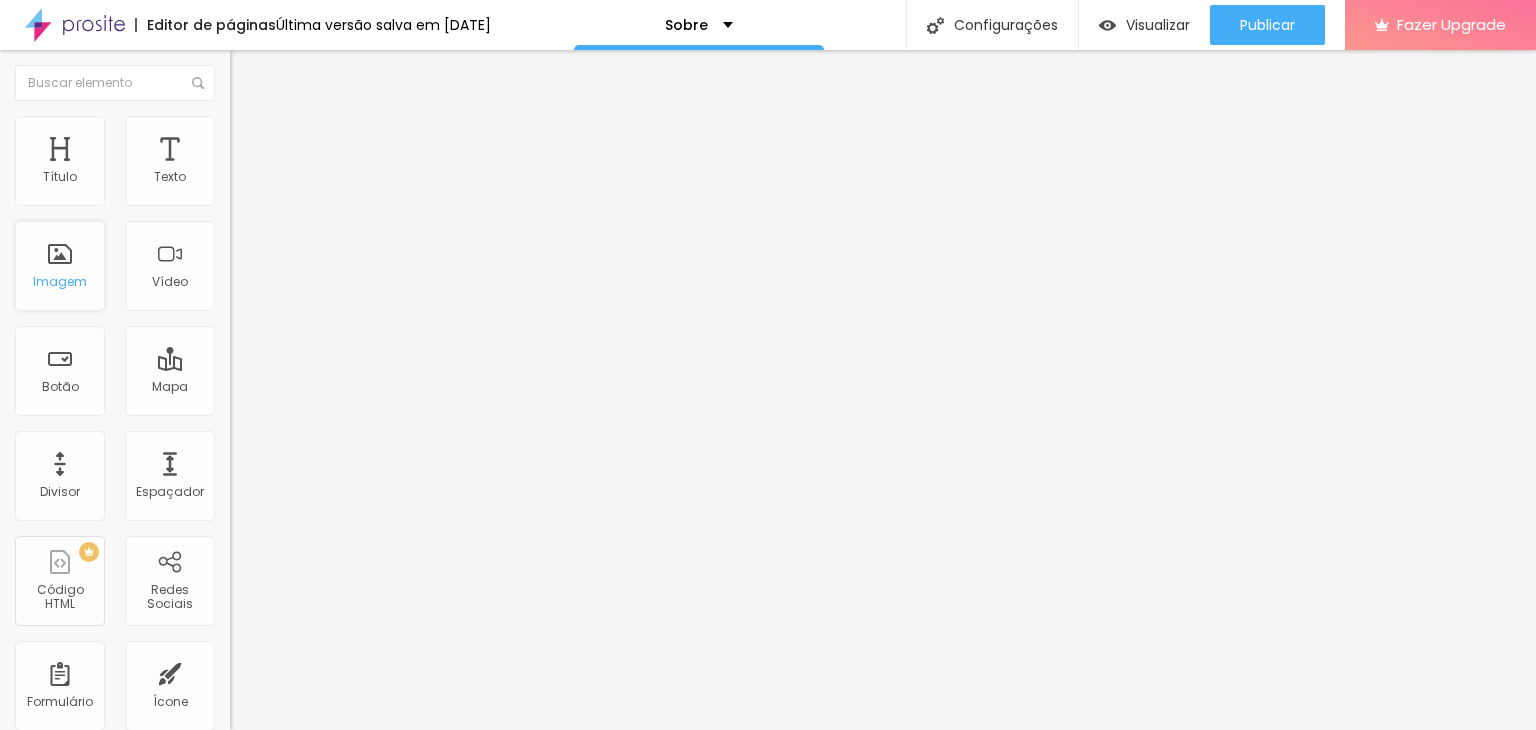 click on "Imagem" at bounding box center (60, 266) 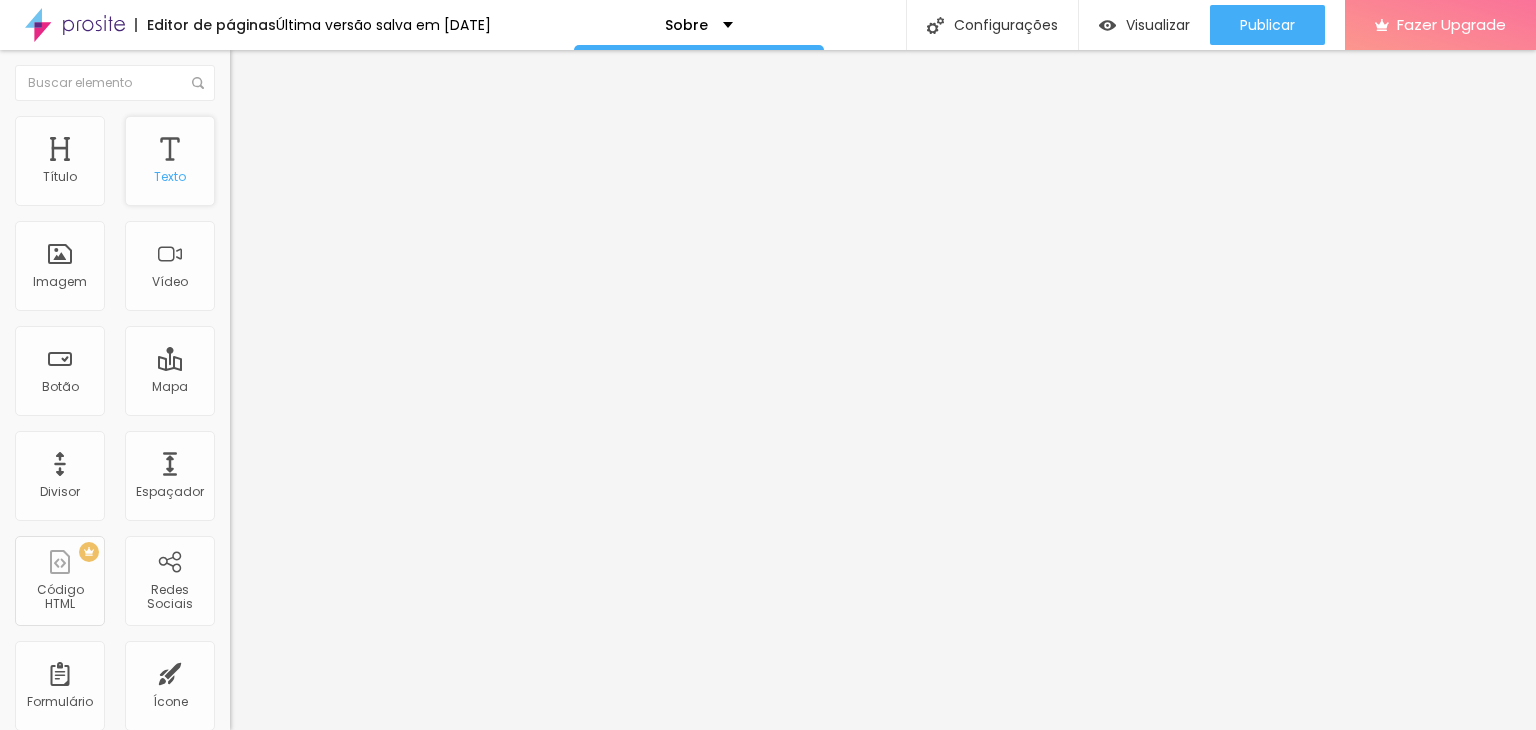 click on "Texto" at bounding box center [170, 161] 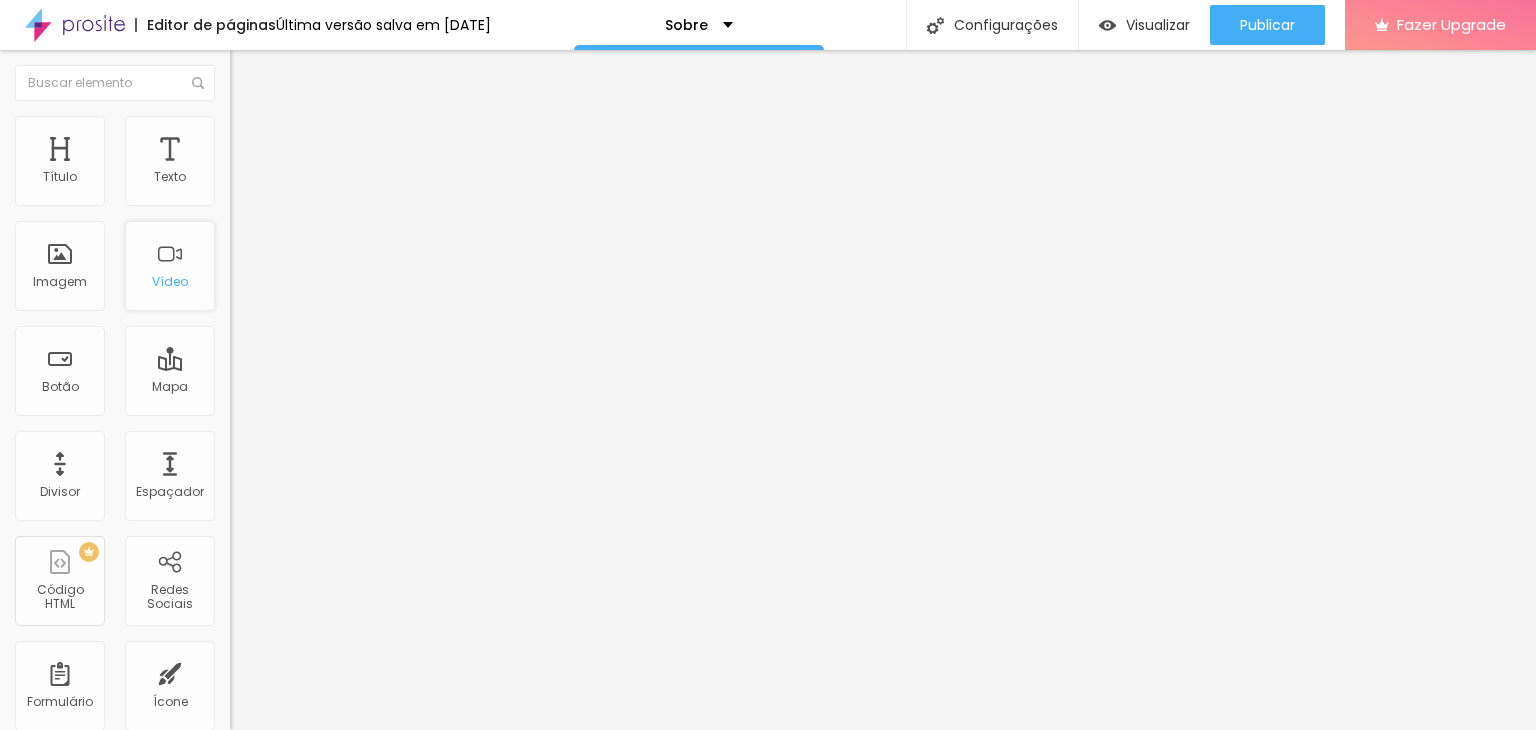 click on "Vídeo" at bounding box center (170, 282) 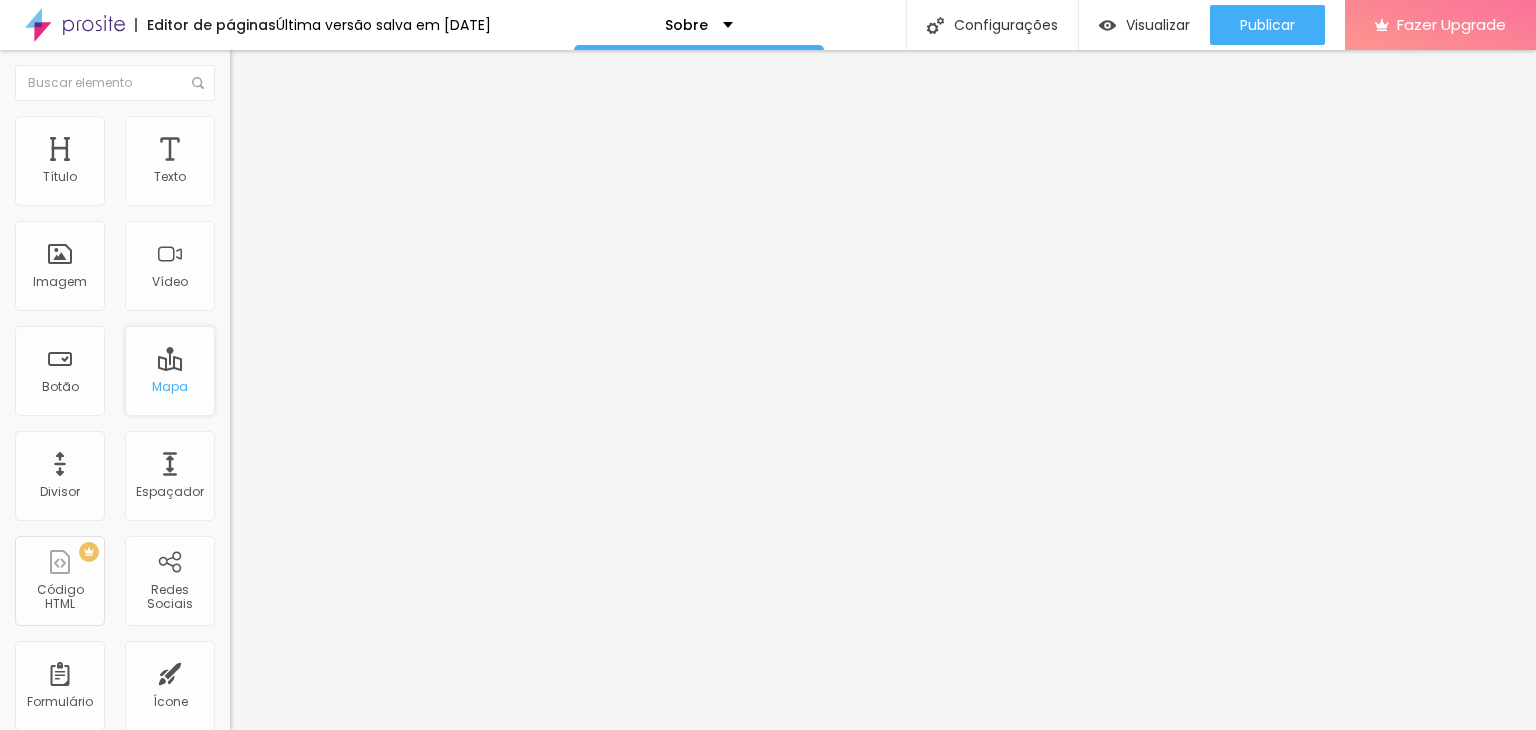 click on "Mapa" at bounding box center [170, 387] 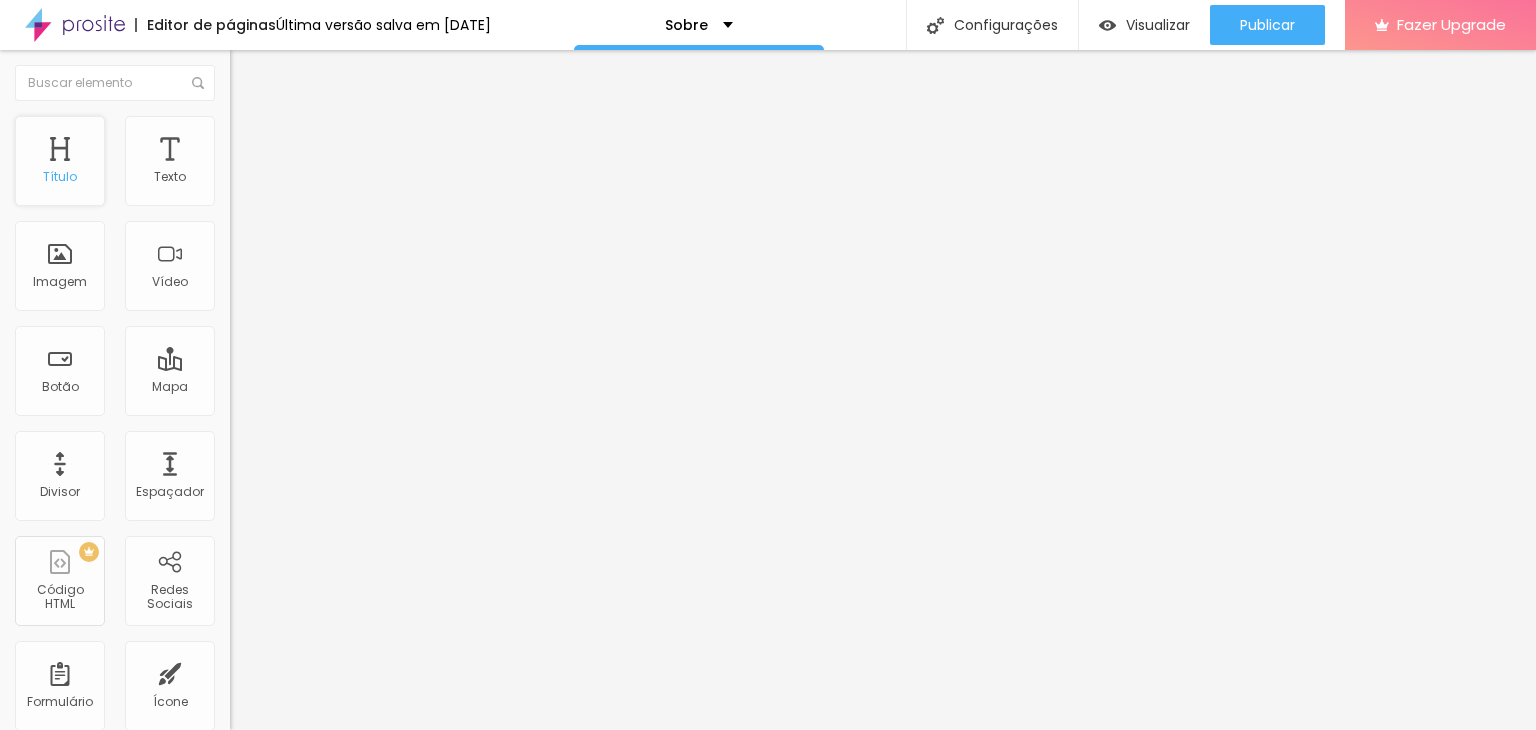click on "Título" at bounding box center [60, 161] 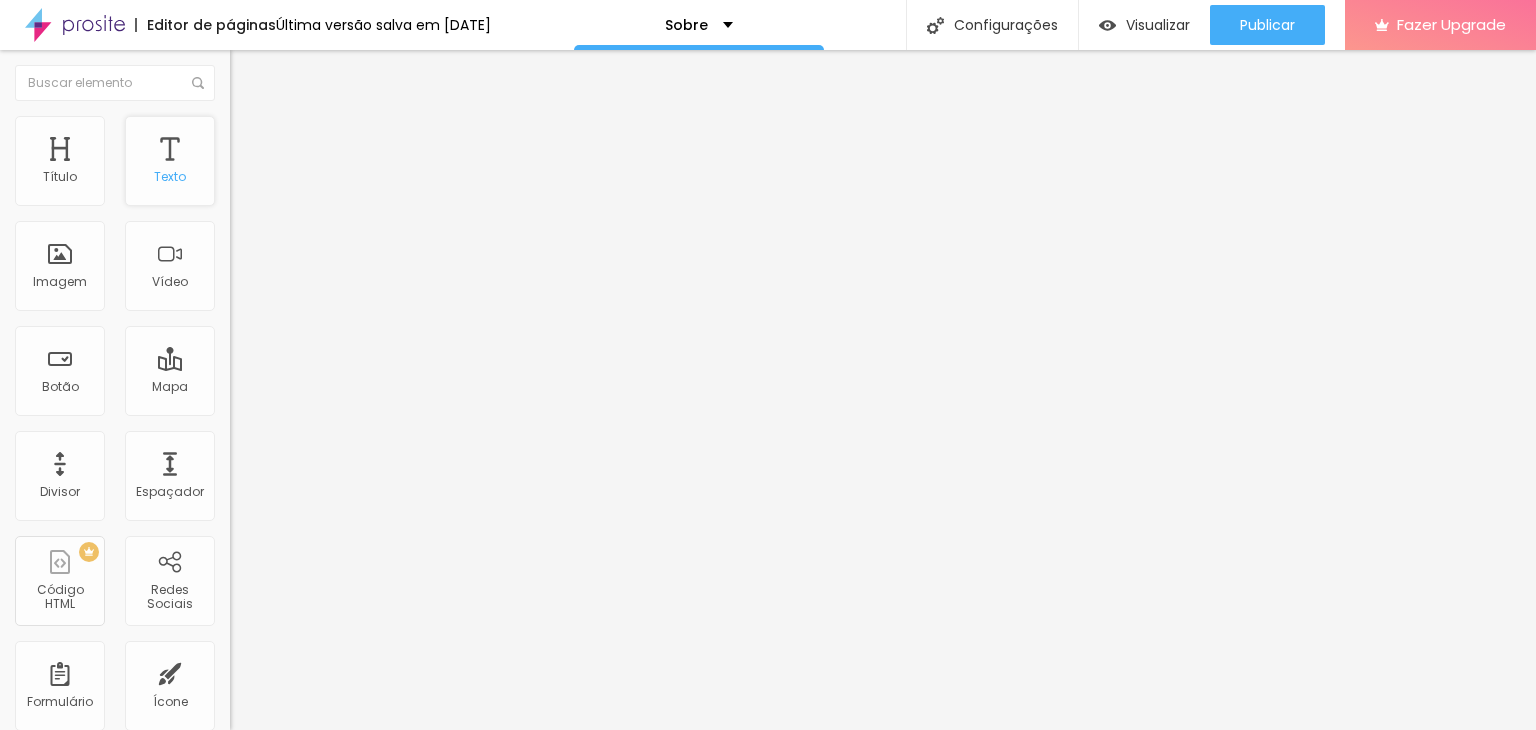 click on "Texto" at bounding box center (170, 177) 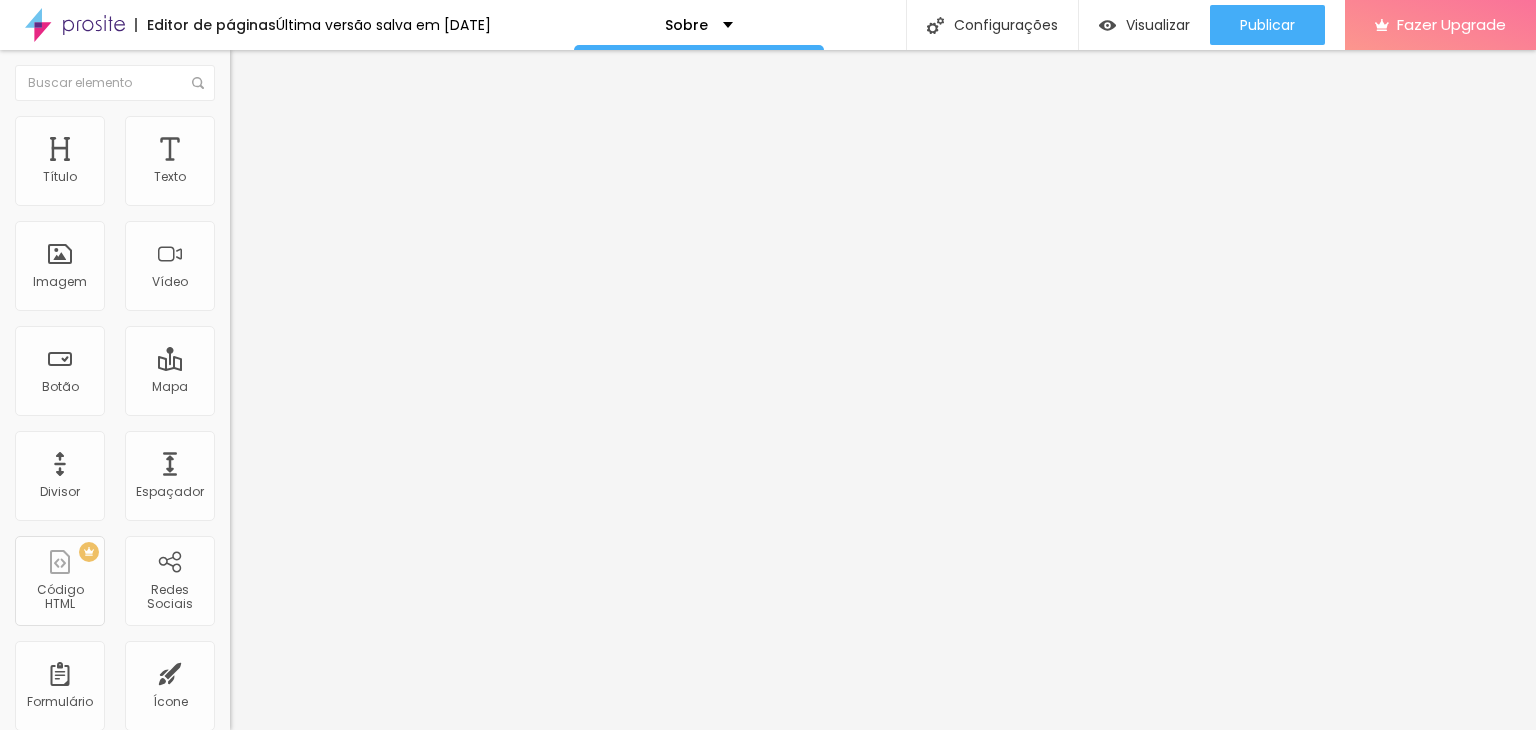 click on "Editar Coluna" at bounding box center [307, 73] 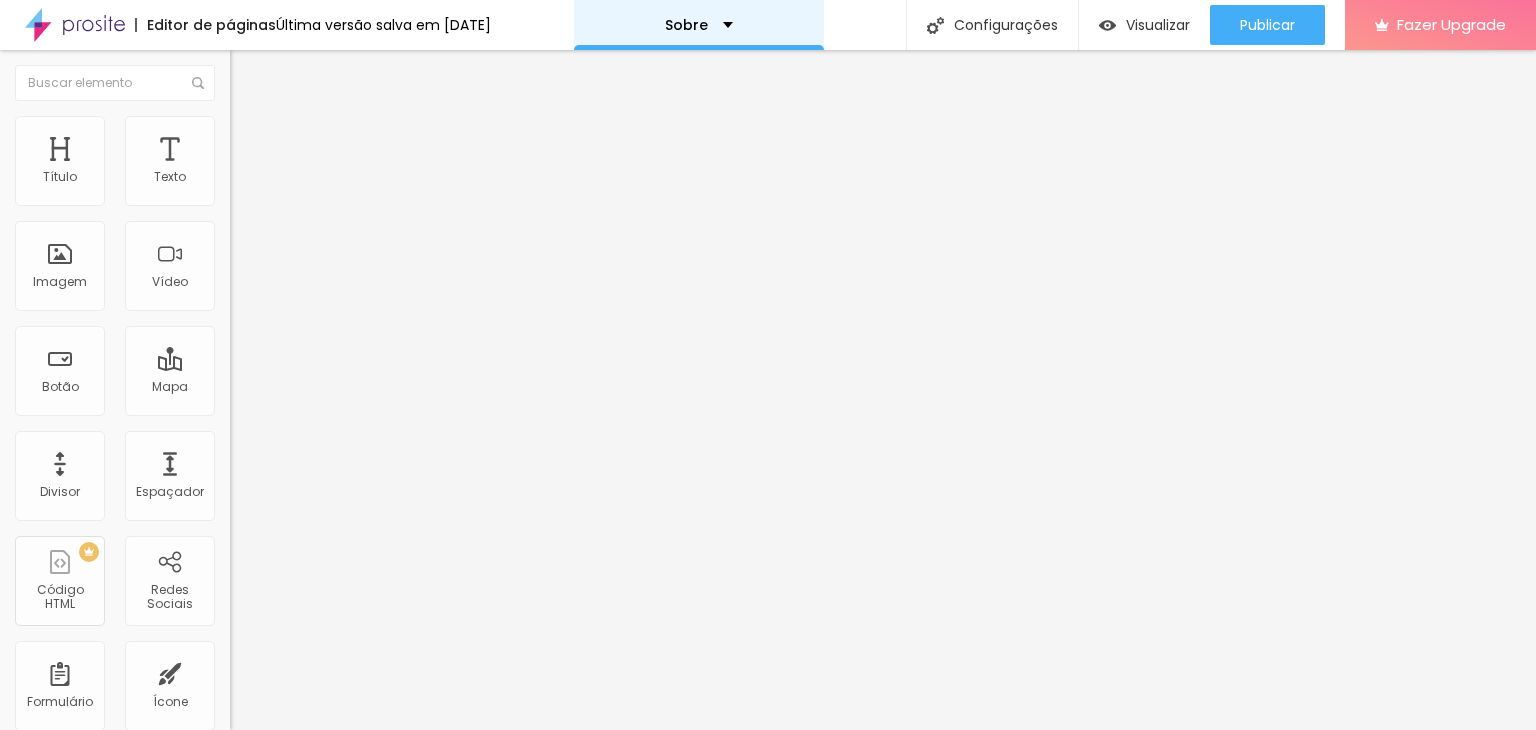 click on "Sobre" at bounding box center [699, 25] 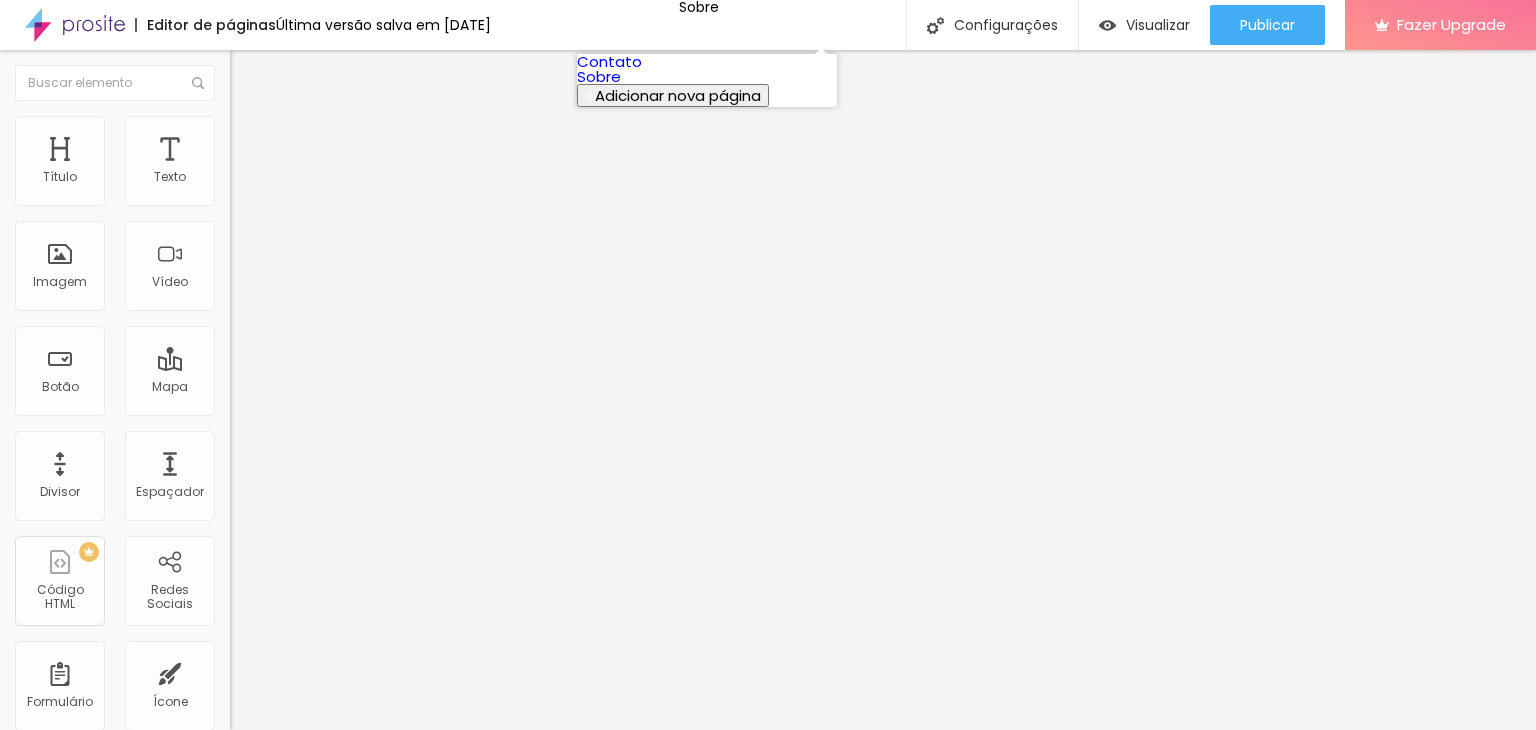 click on "Sobre" at bounding box center [599, 76] 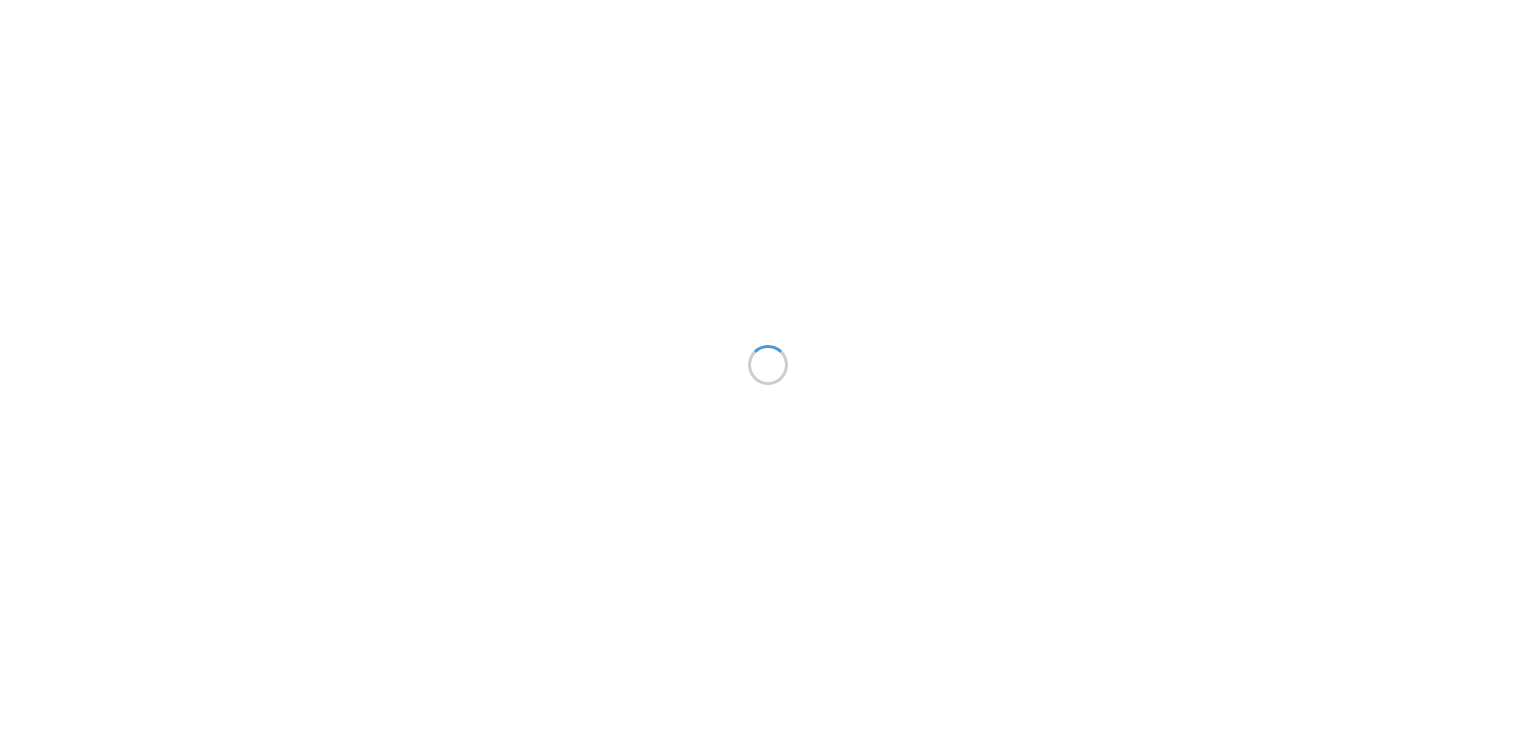 scroll, scrollTop: 0, scrollLeft: 0, axis: both 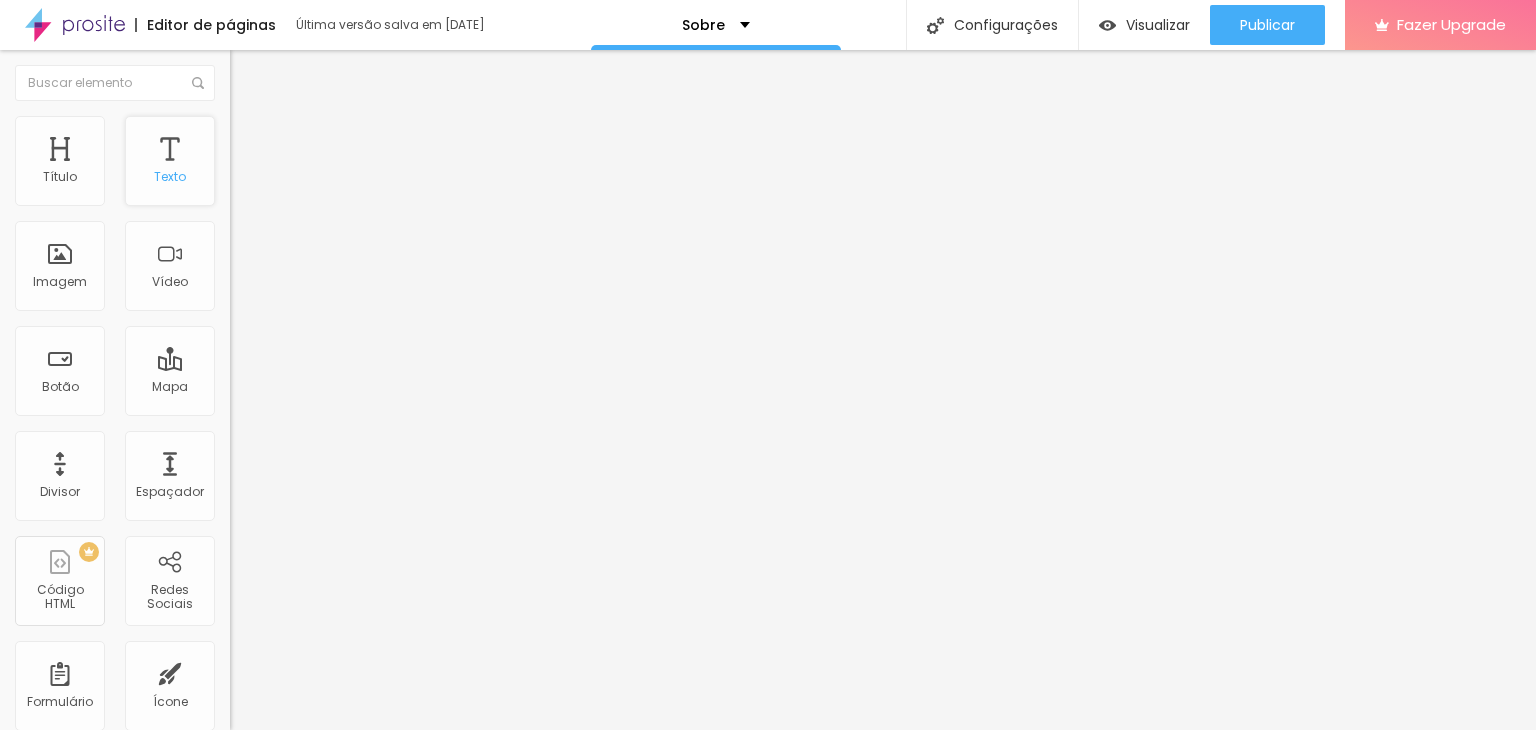 click on "Texto" at bounding box center [170, 161] 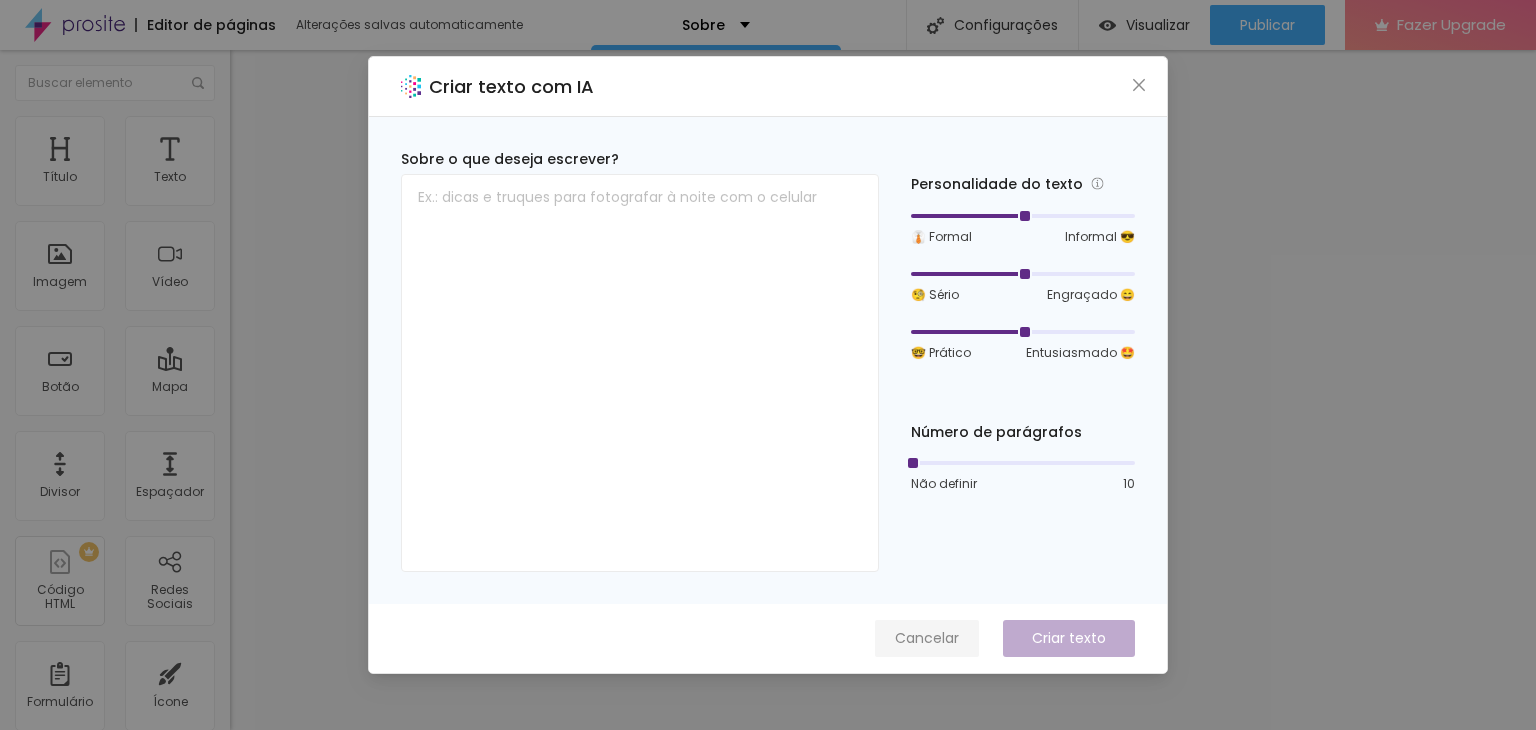 click on "Cancelar" at bounding box center (927, 638) 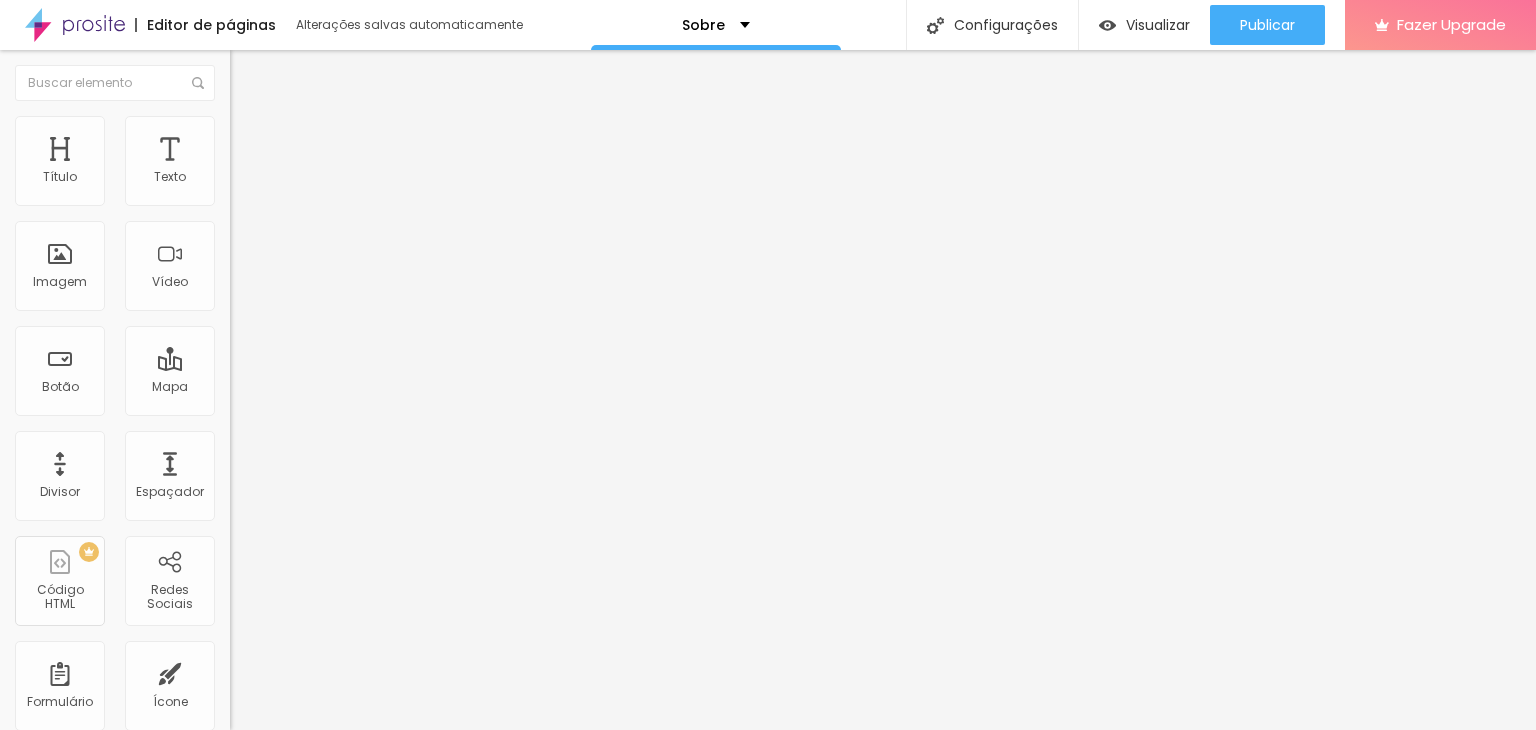click at bounding box center [239, 125] 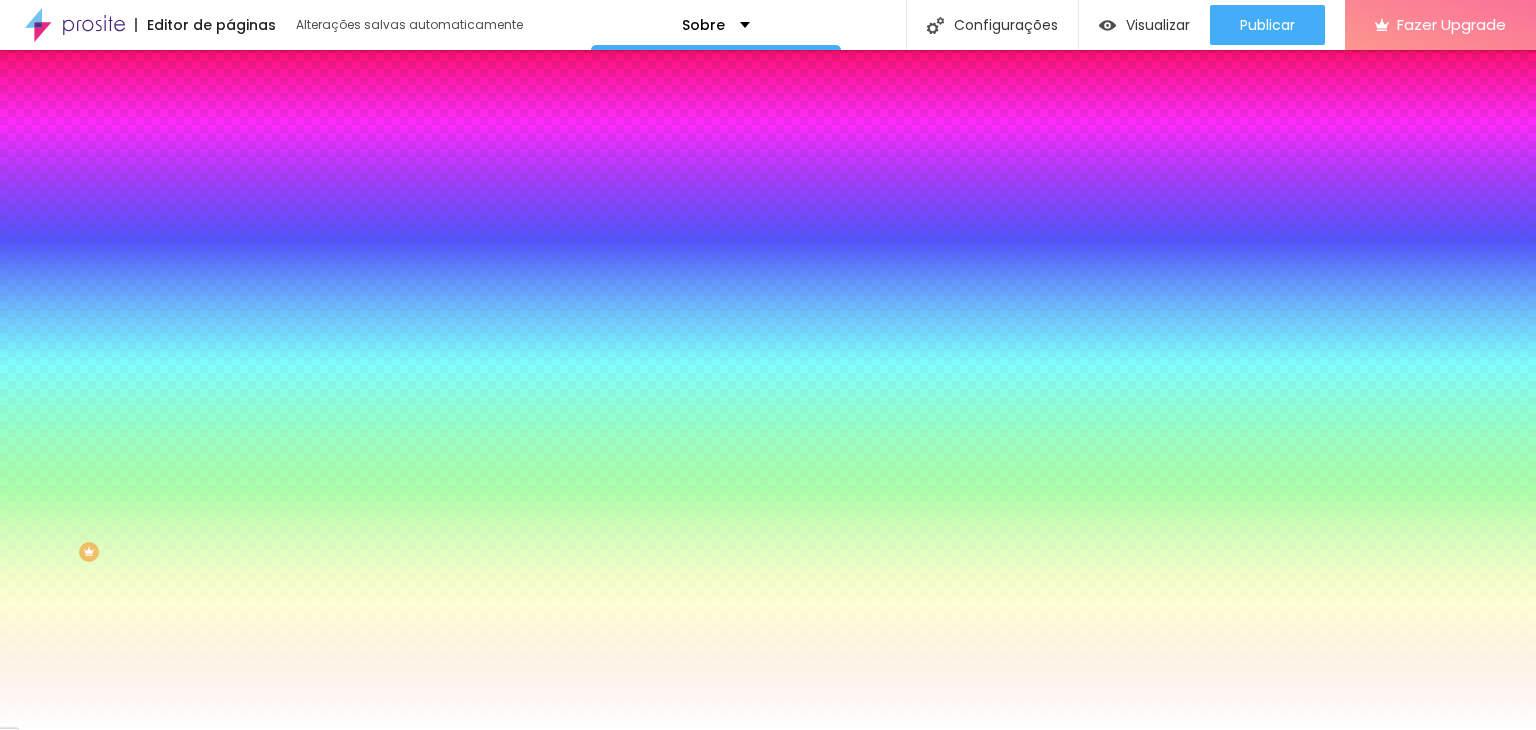 click at bounding box center (239, 145) 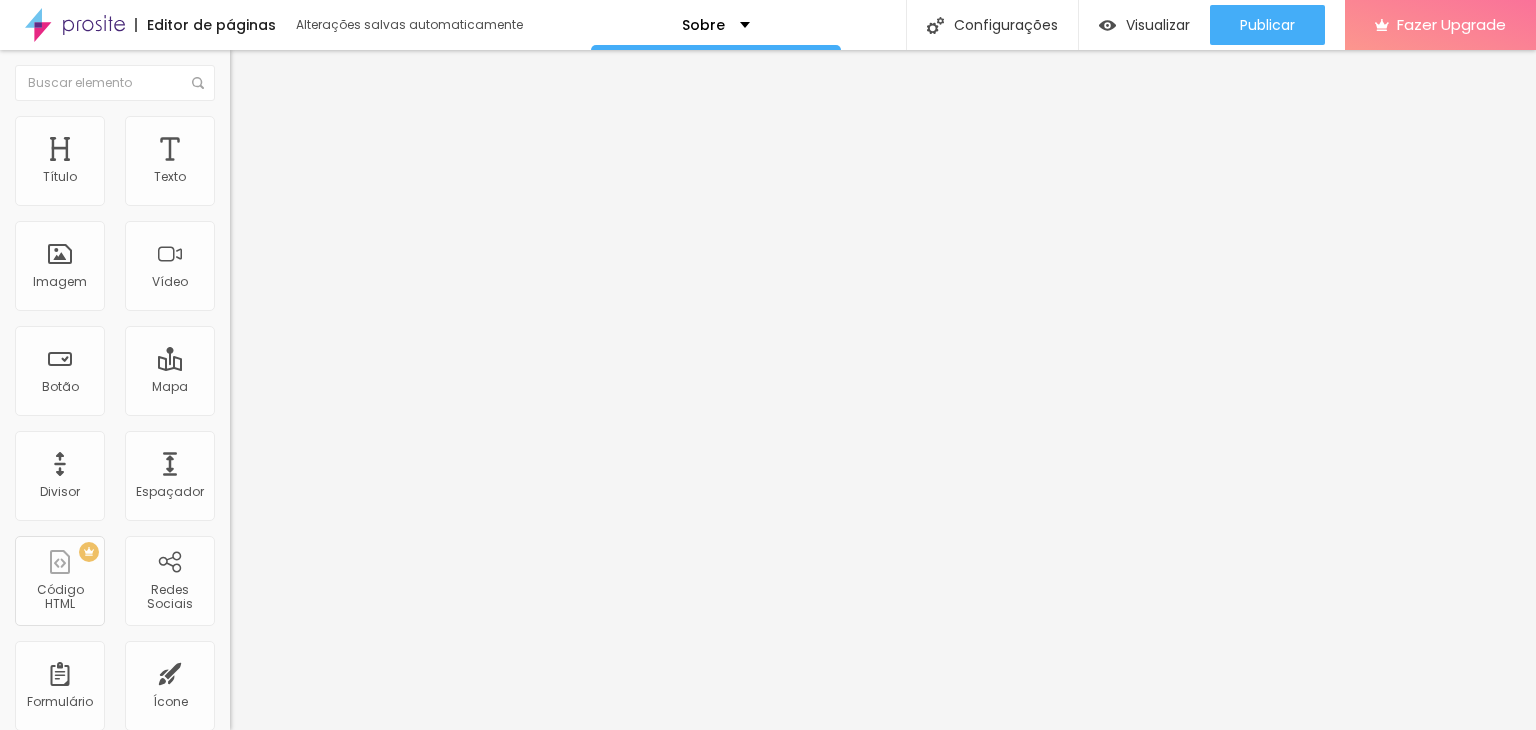 click on "Conteúdo" at bounding box center [345, 106] 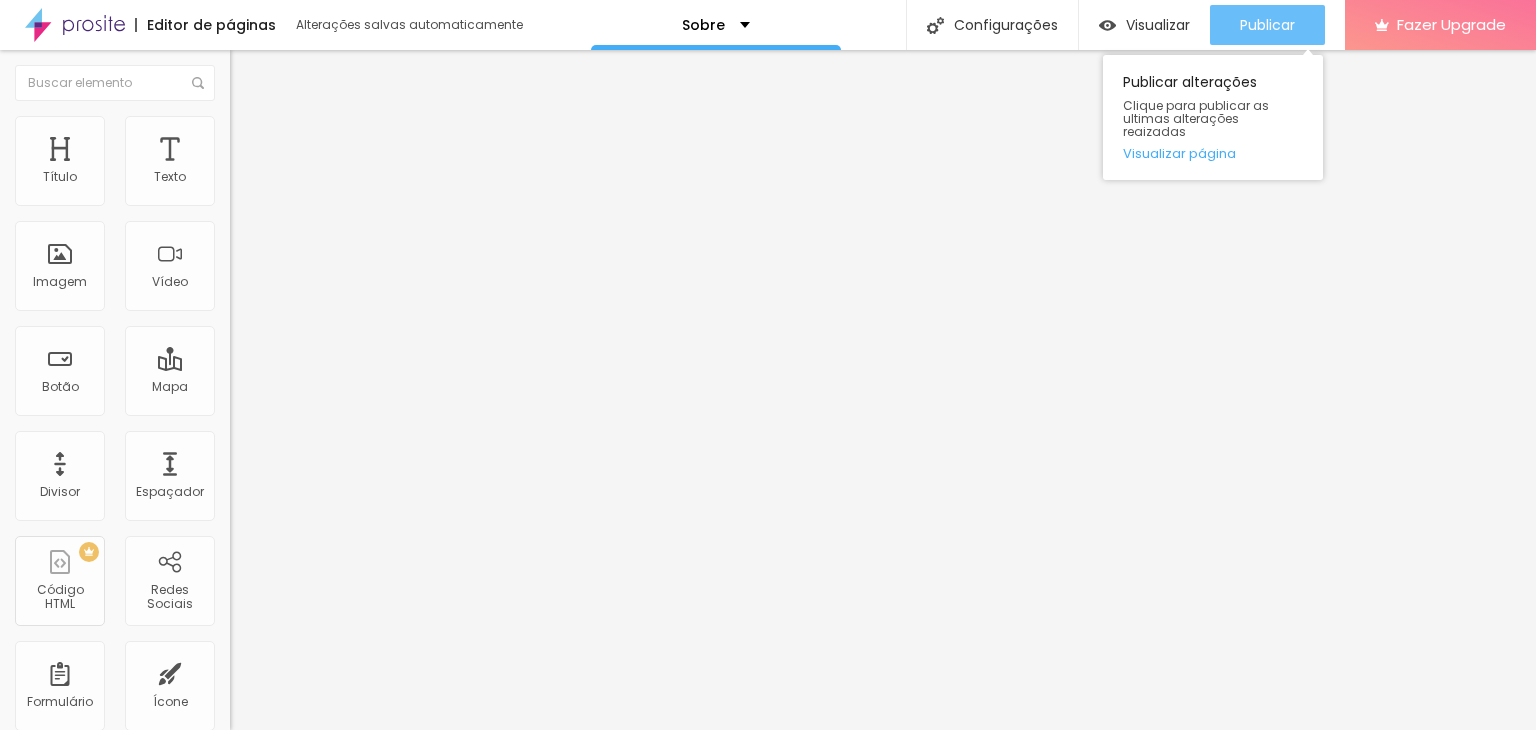 click on "Publicar" at bounding box center (1267, 25) 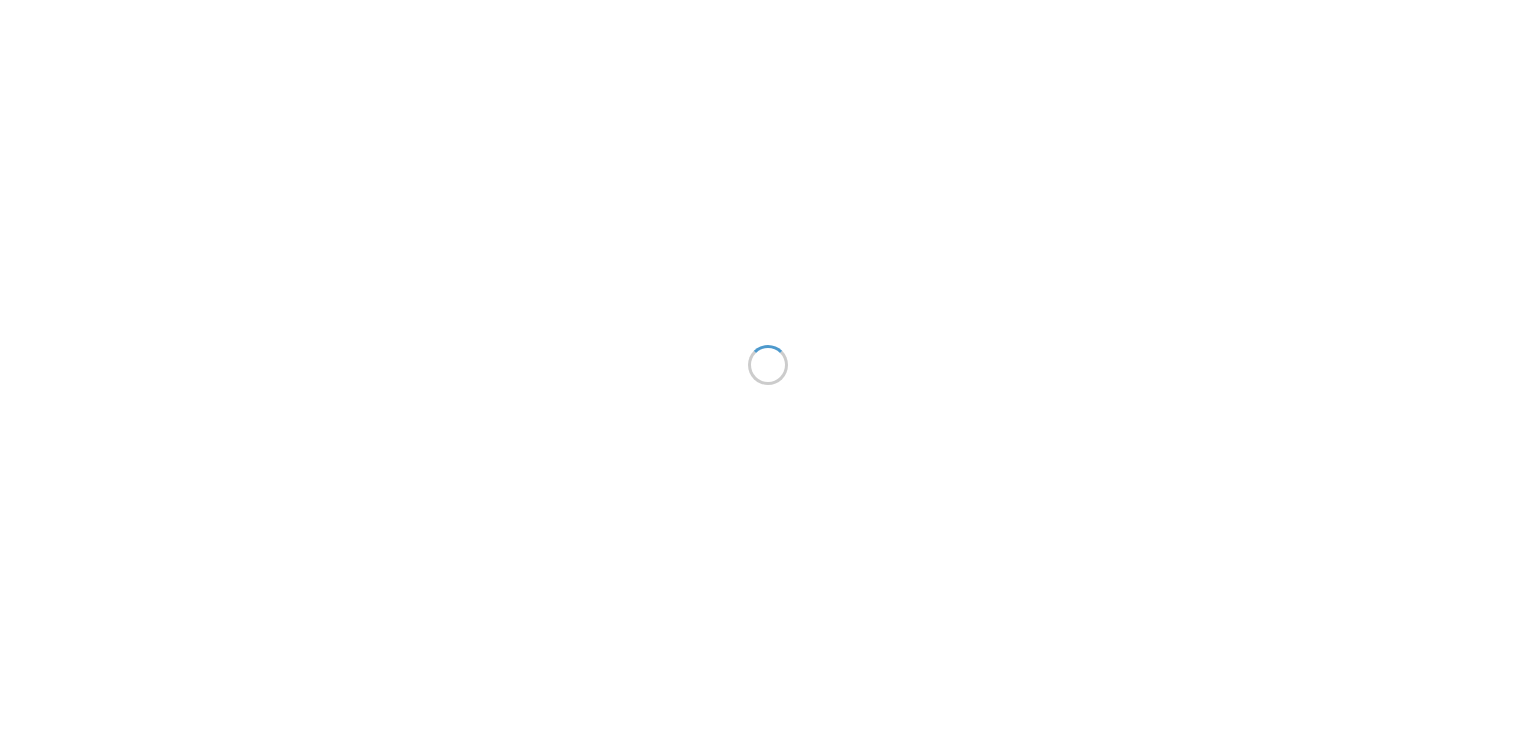 scroll, scrollTop: 0, scrollLeft: 0, axis: both 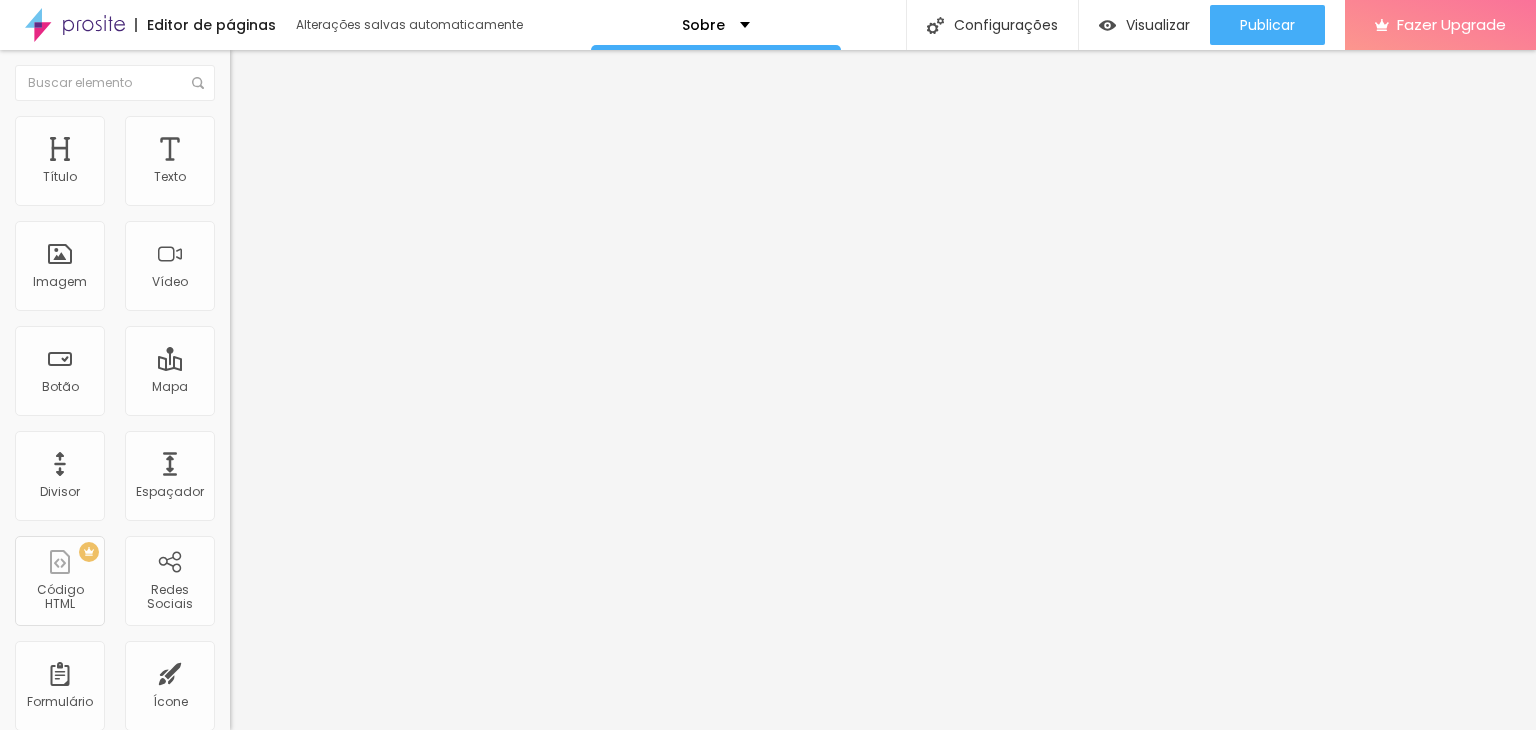 click at bounding box center (237, 191) 